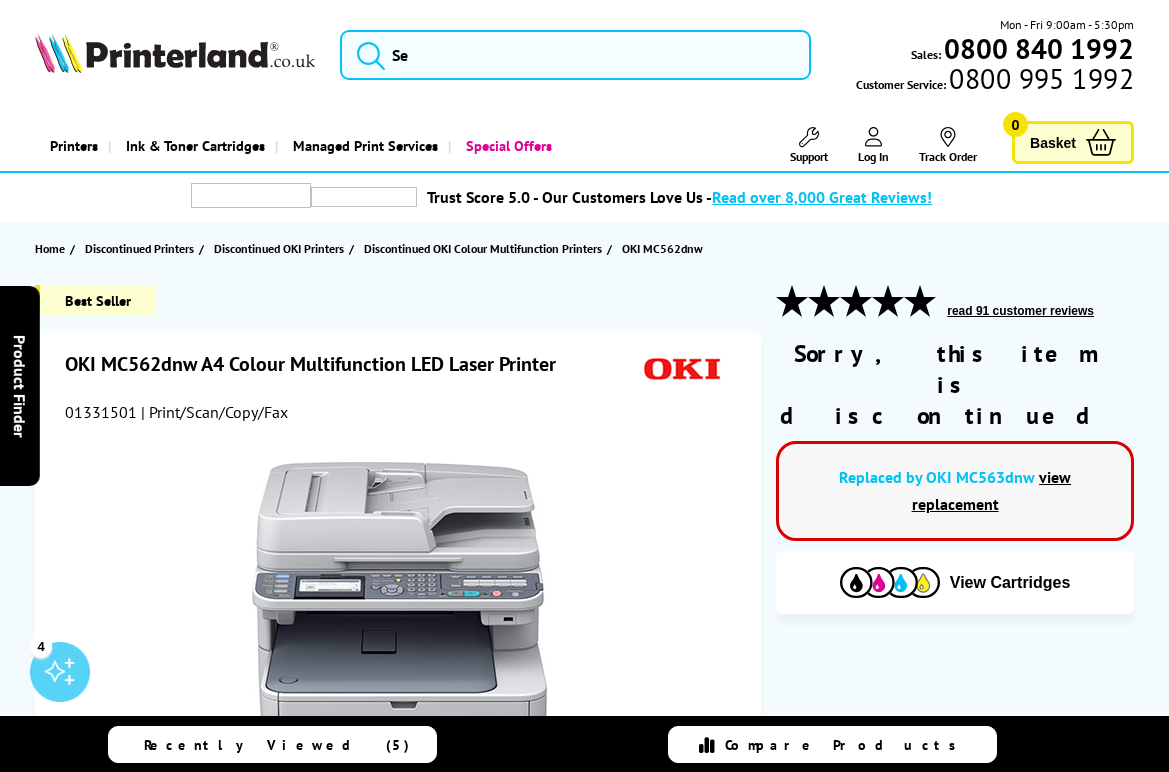 scroll, scrollTop: 0, scrollLeft: 0, axis: both 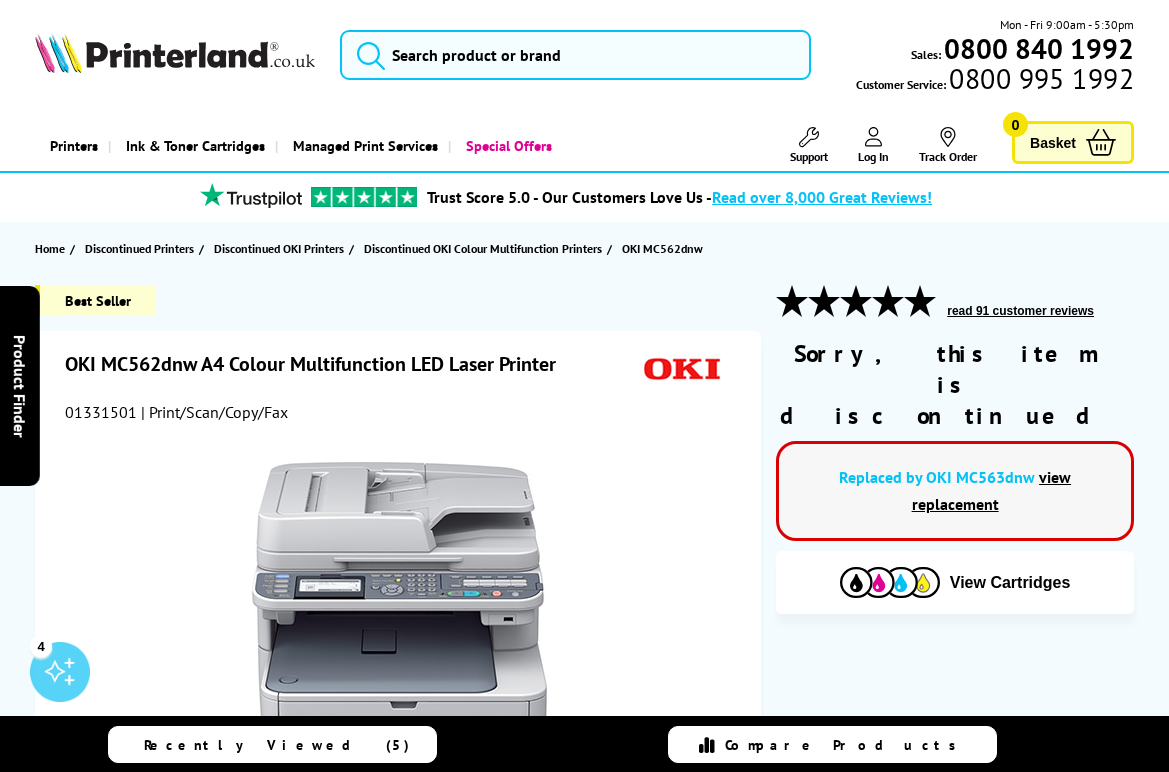 click on "view replacement" at bounding box center [992, 490] 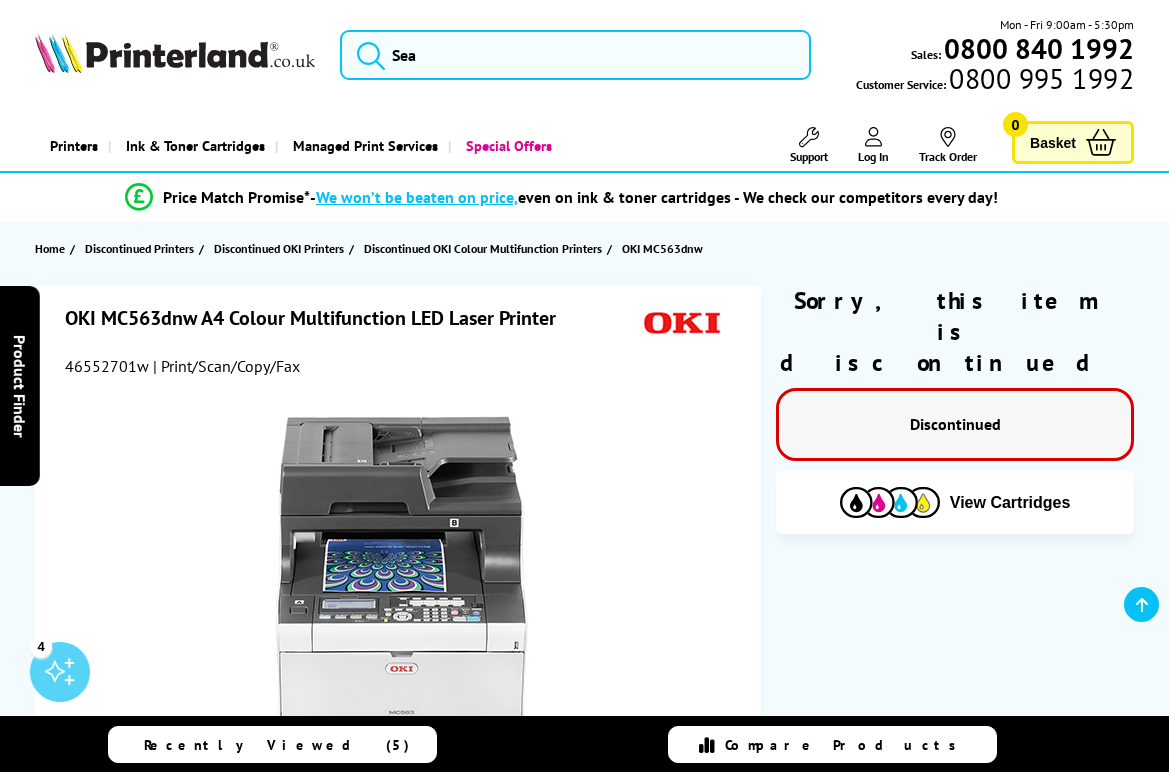 scroll, scrollTop: 500, scrollLeft: 0, axis: vertical 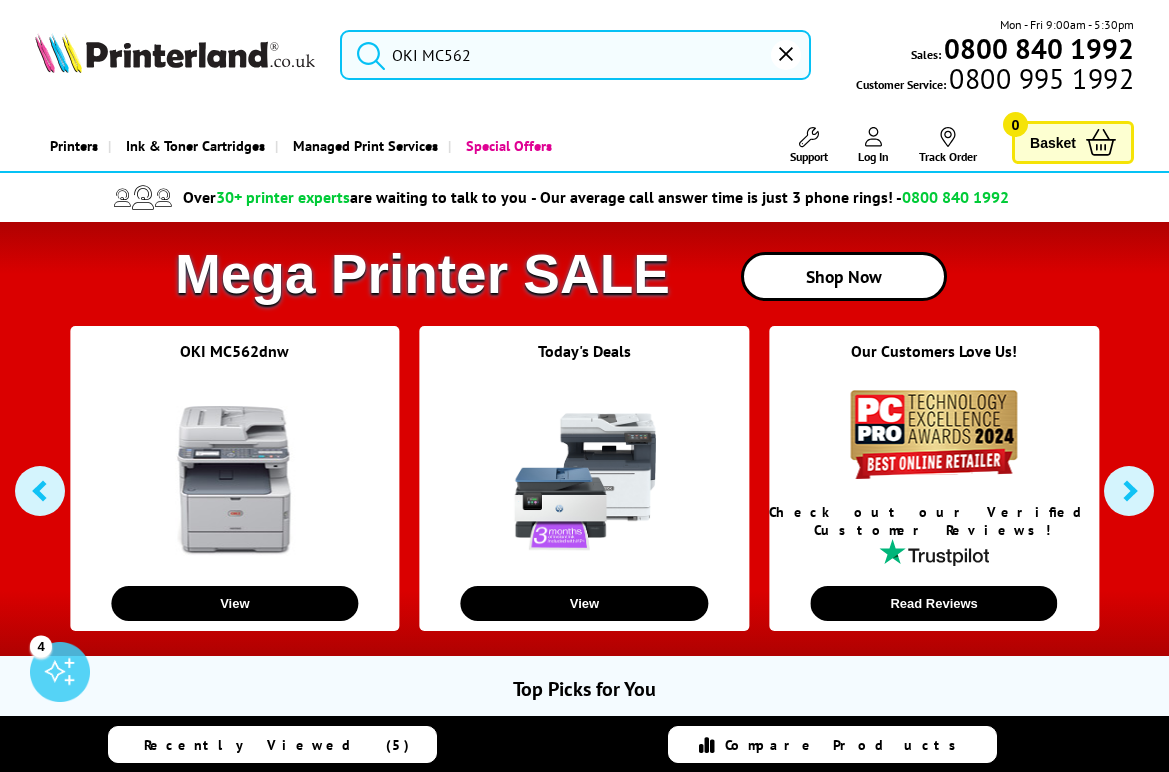 click at bounding box center [1129, 491] 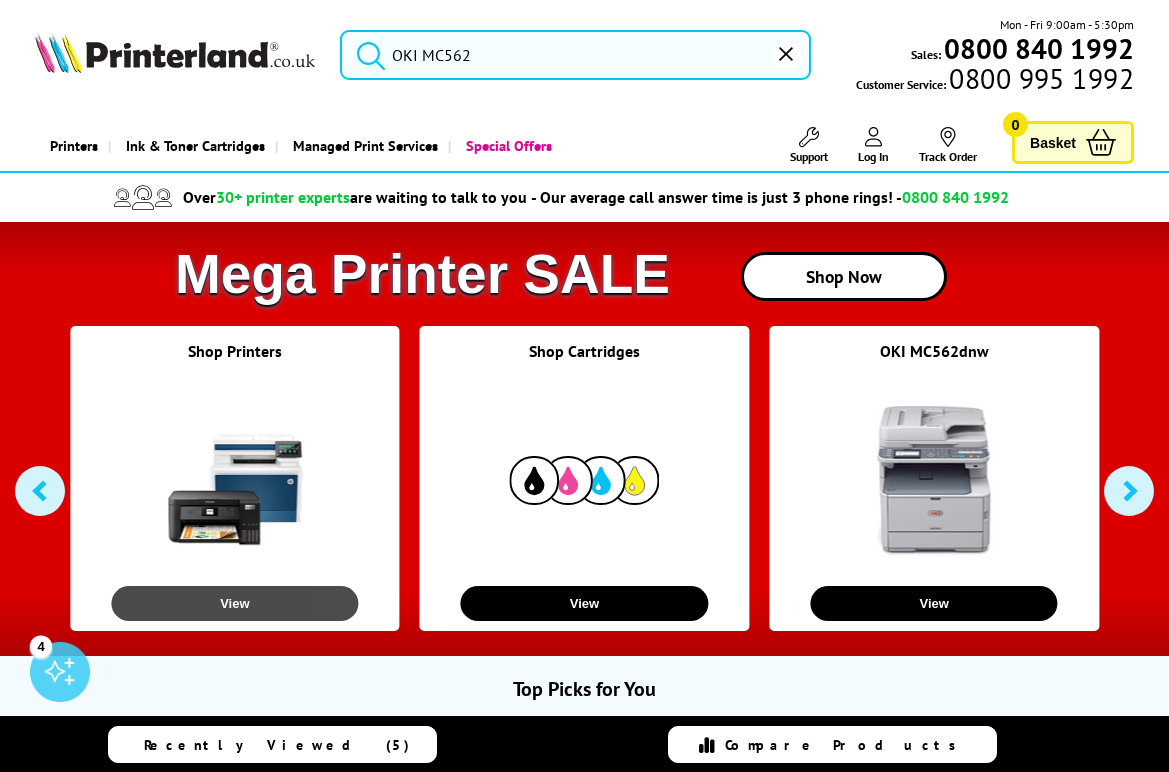 click on "View" at bounding box center [234, 603] 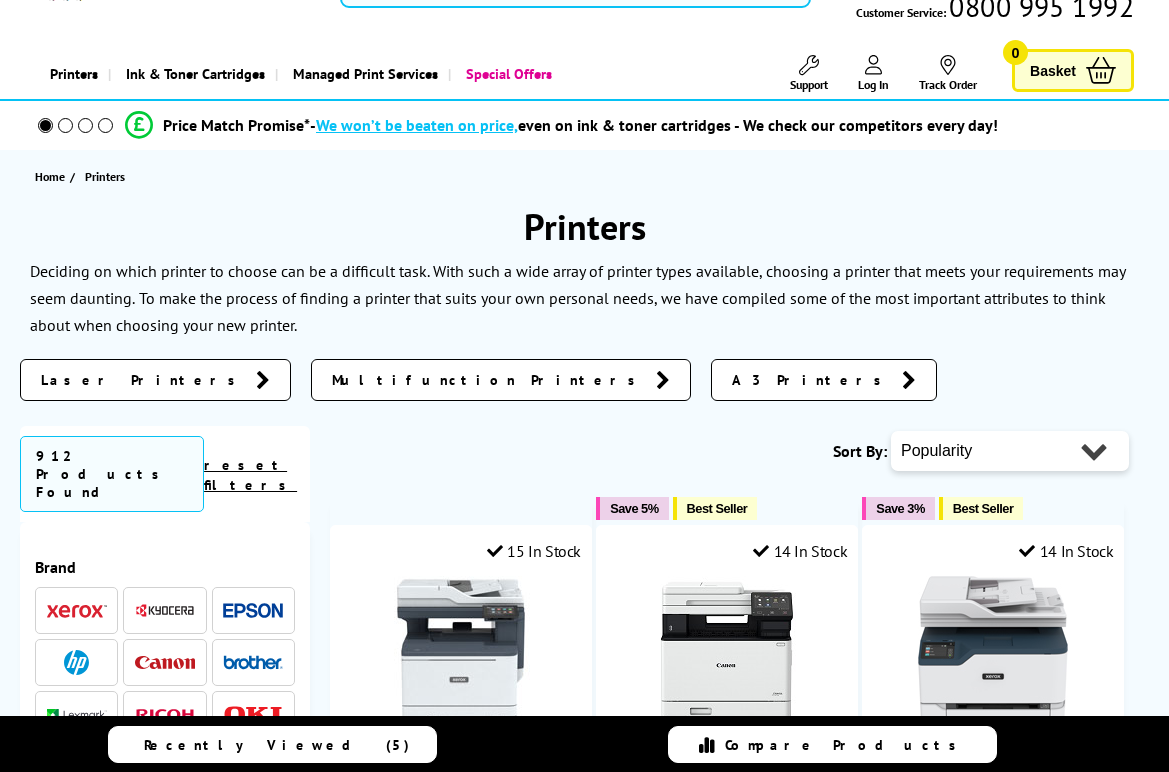 scroll, scrollTop: 352, scrollLeft: 0, axis: vertical 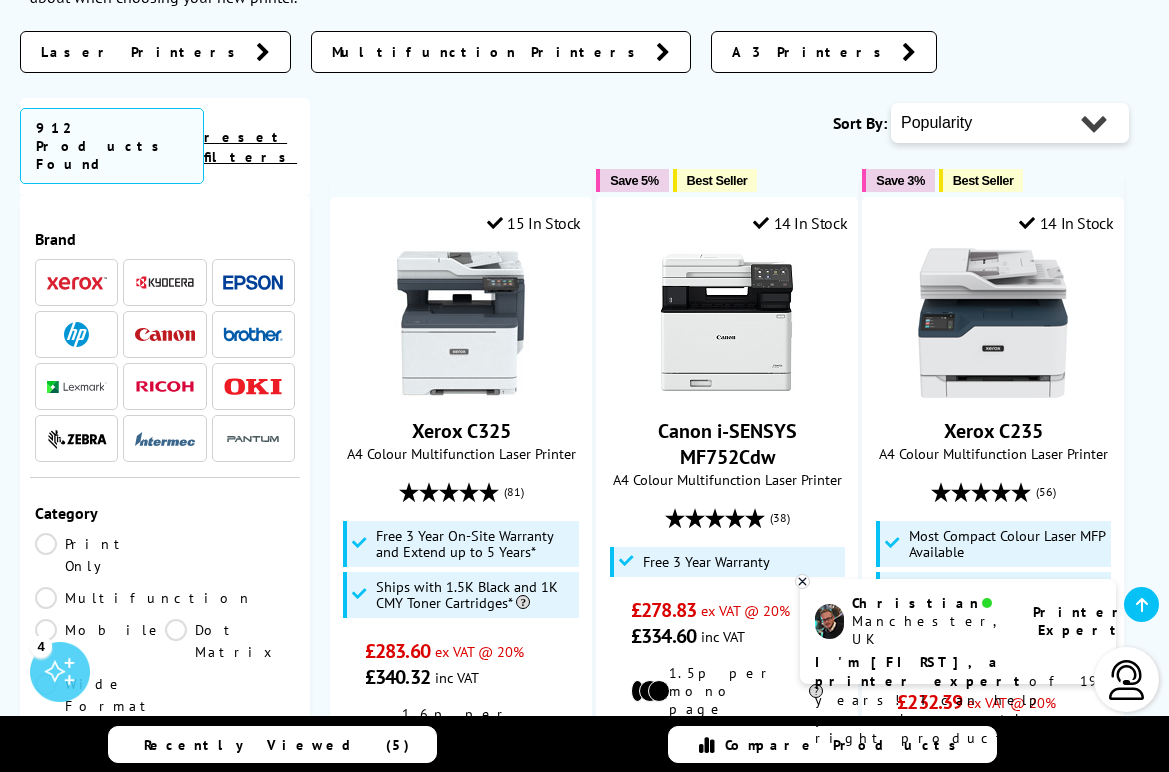 click at bounding box center (253, 386) 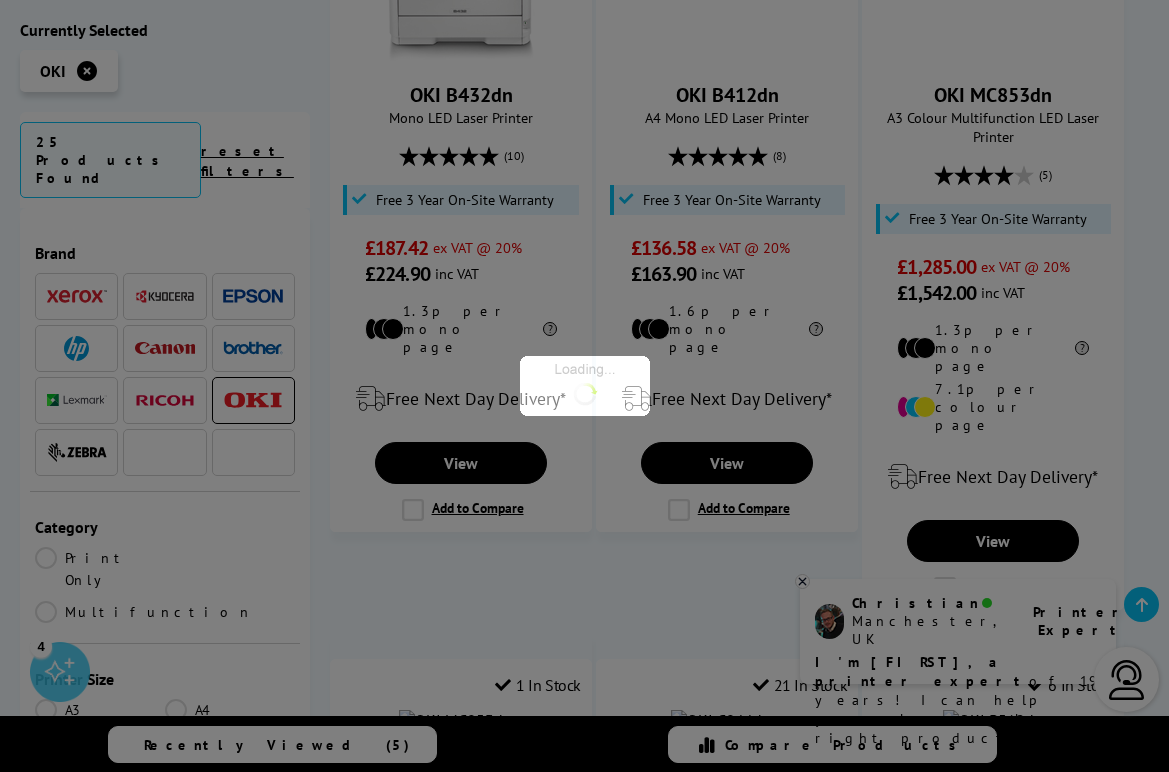 scroll, scrollTop: 700, scrollLeft: 0, axis: vertical 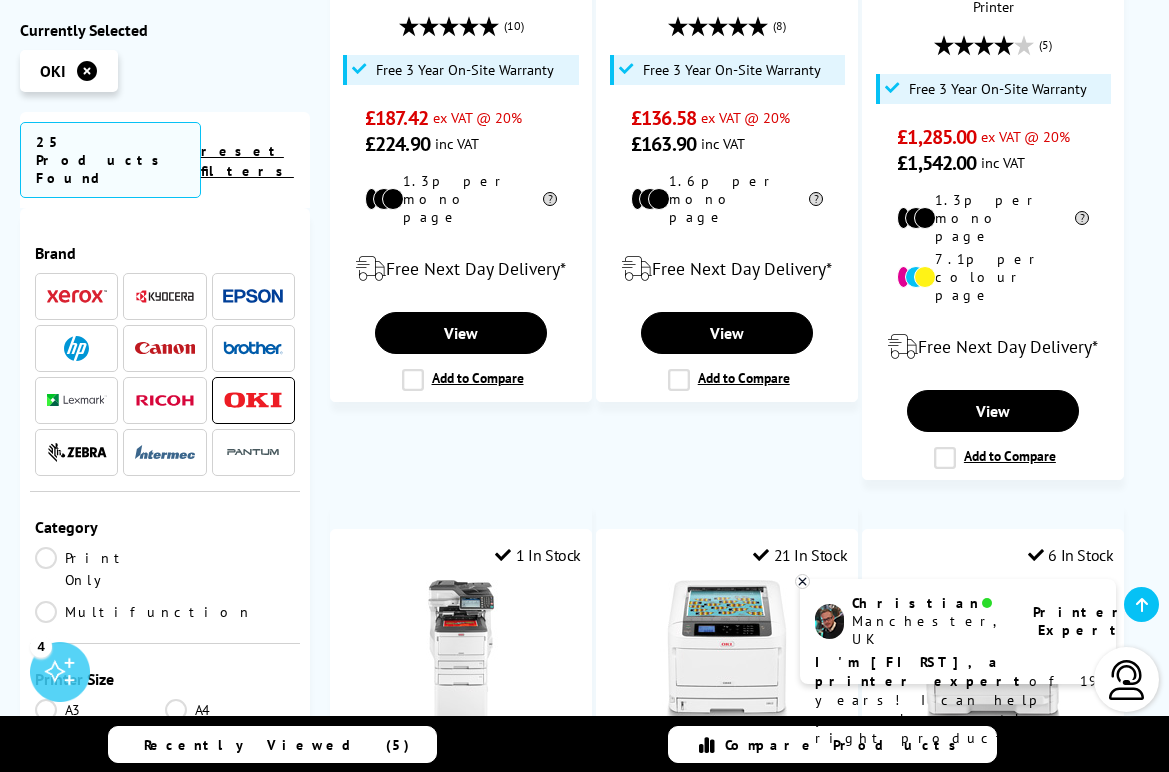 click on "Multifunction" at bounding box center [144, 612] 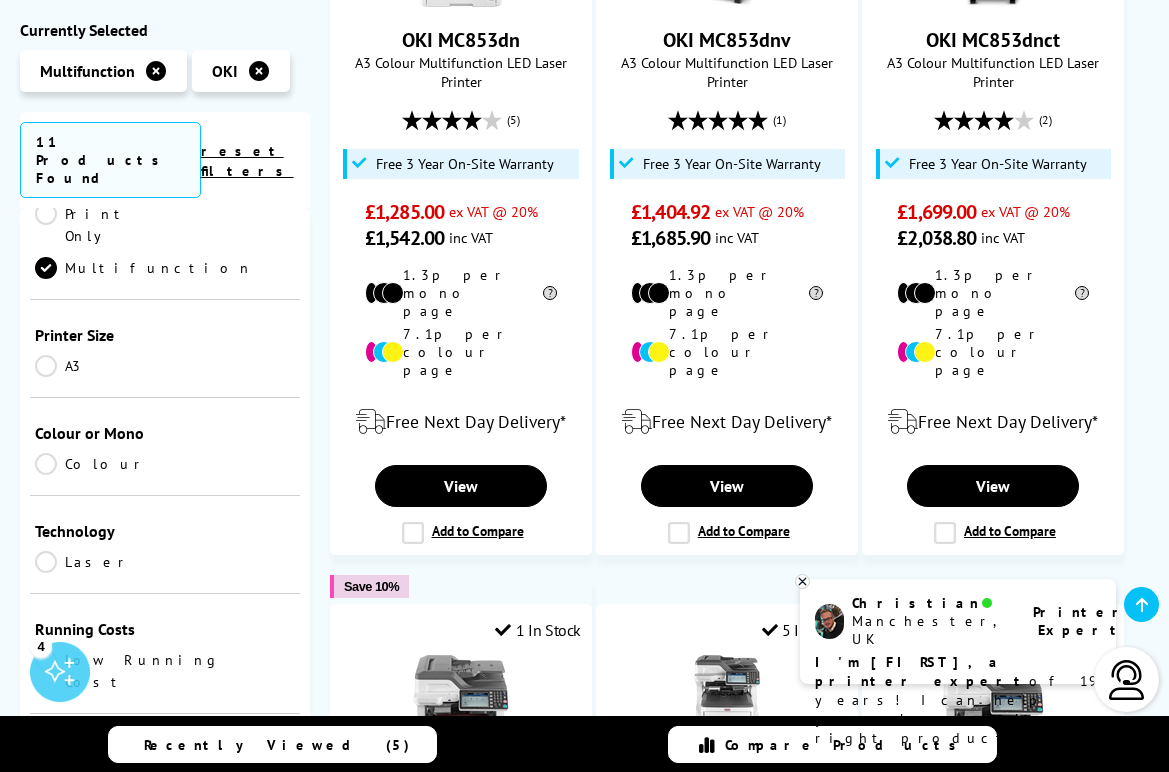 scroll, scrollTop: 300, scrollLeft: 0, axis: vertical 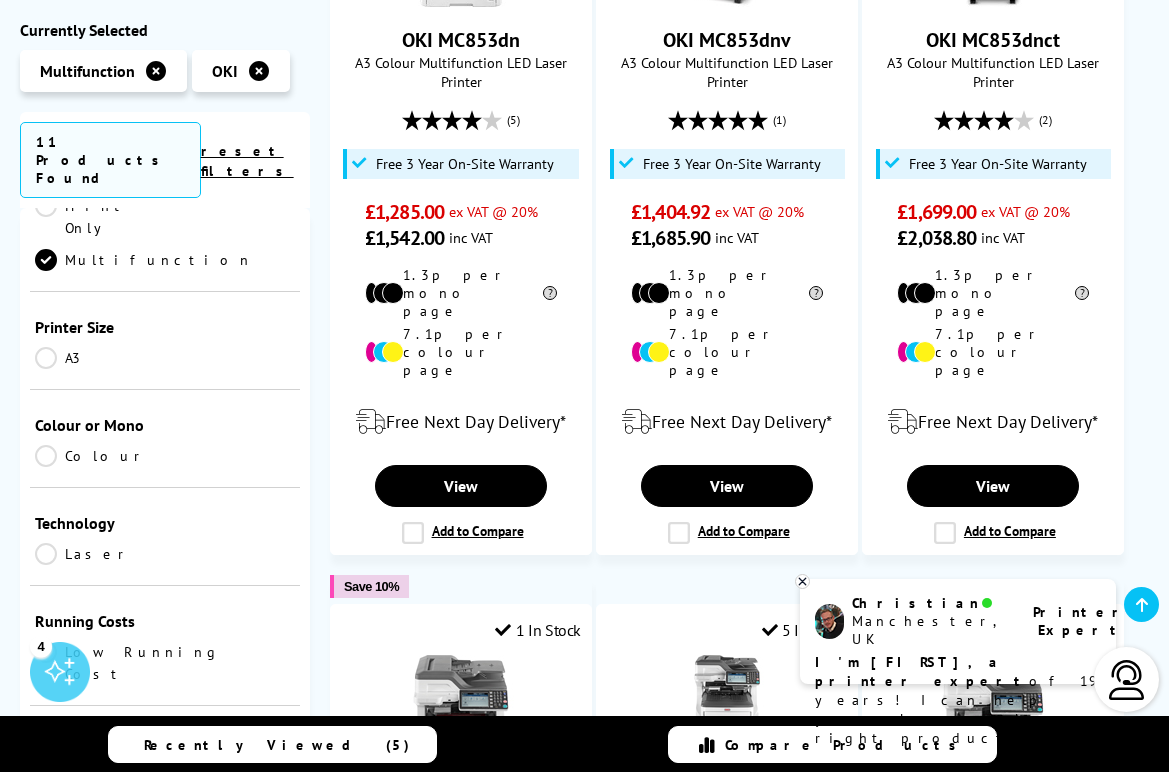 click on "Colour" at bounding box center (100, 456) 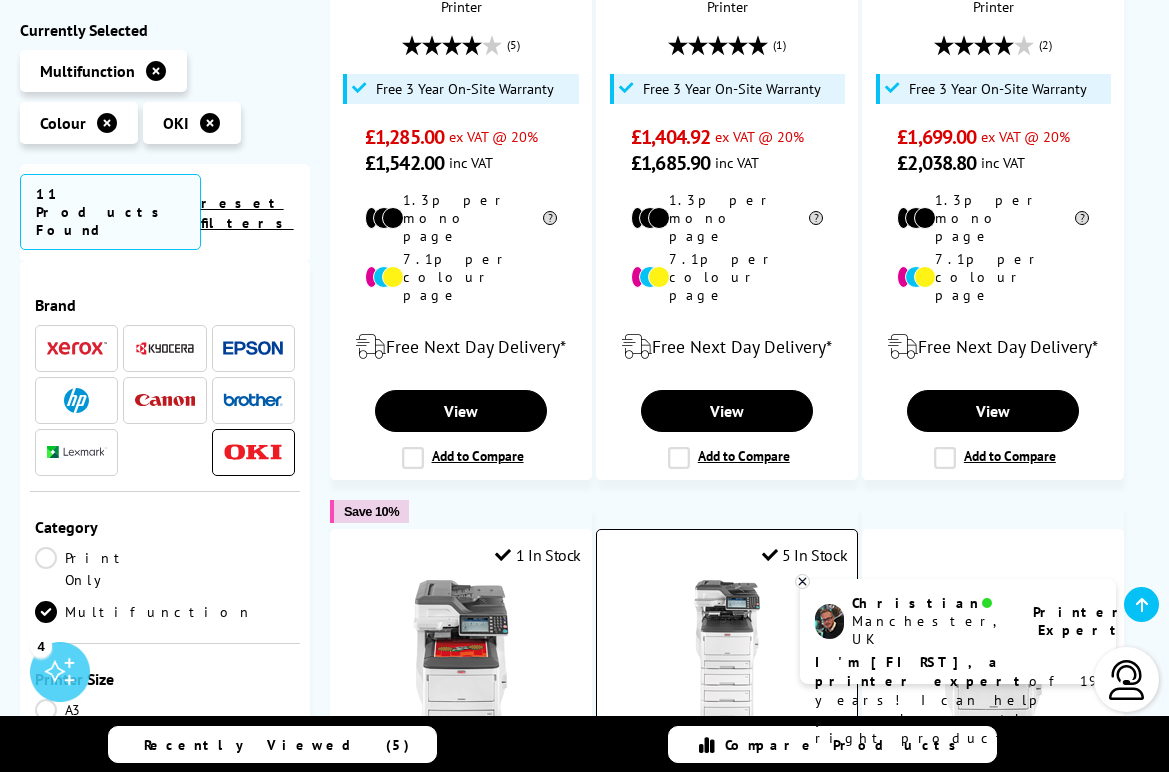 scroll, scrollTop: 300, scrollLeft: 0, axis: vertical 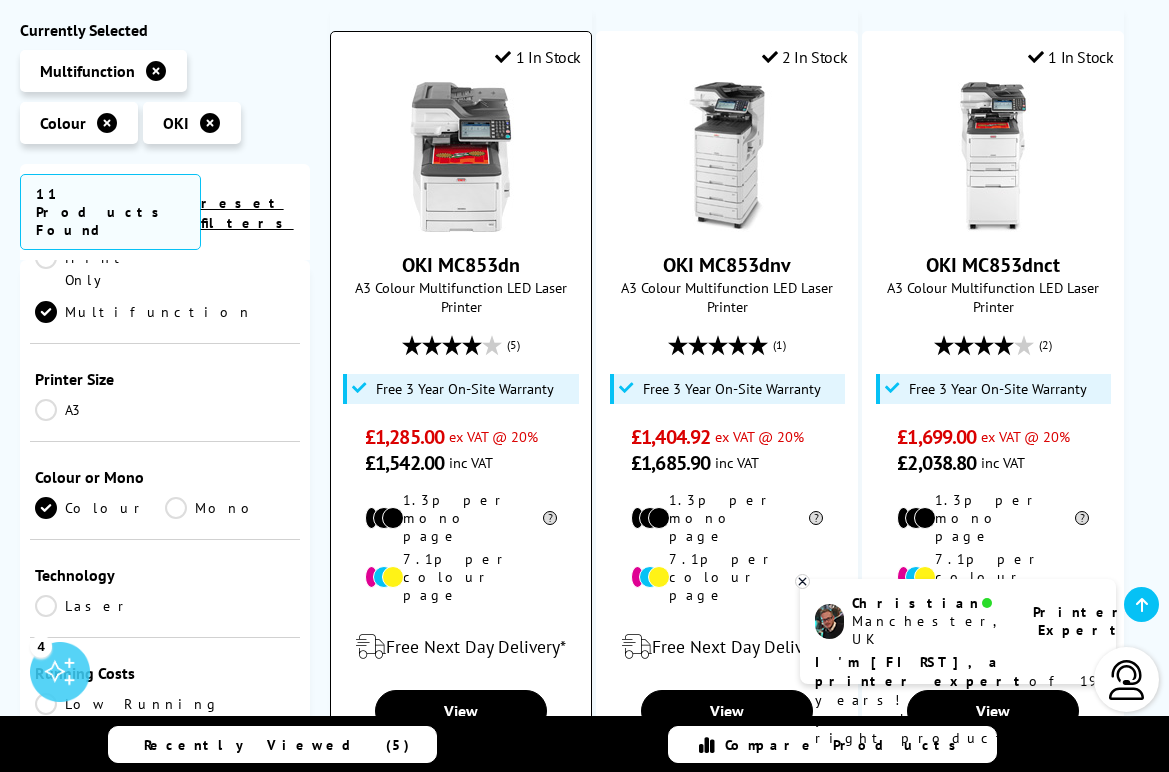 click on "OKI MC853dn" at bounding box center [461, 265] 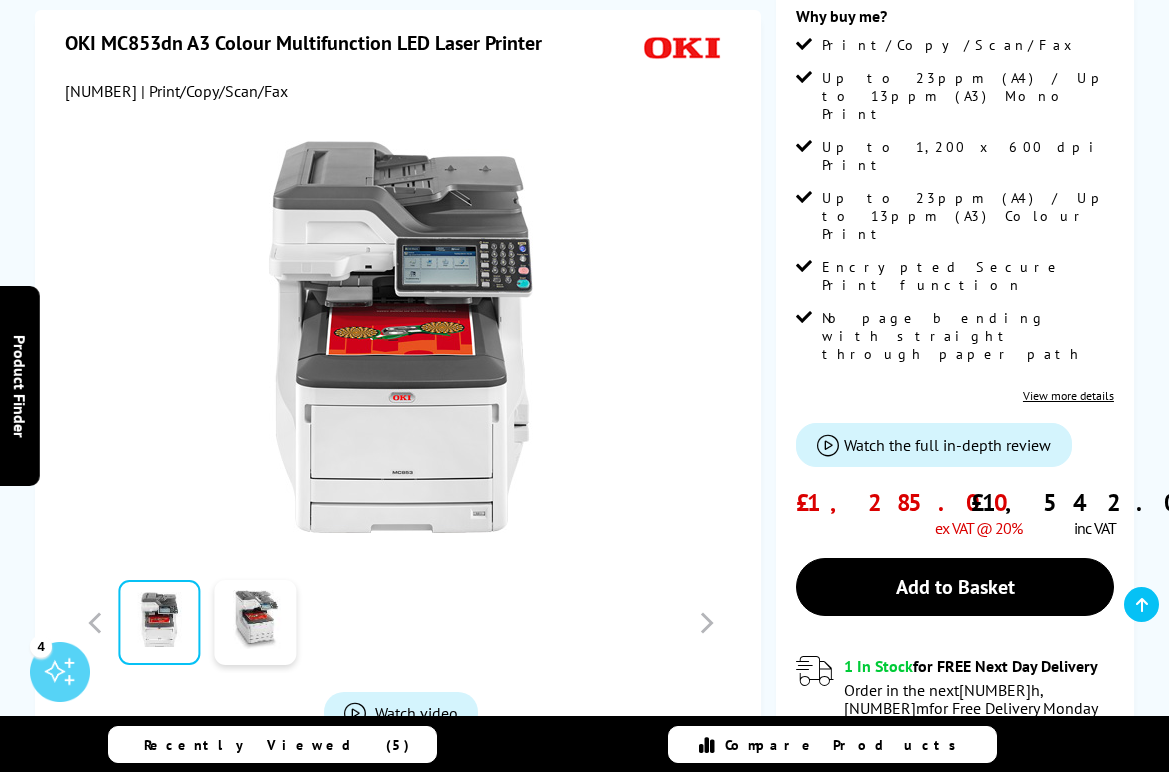 scroll, scrollTop: 200, scrollLeft: 0, axis: vertical 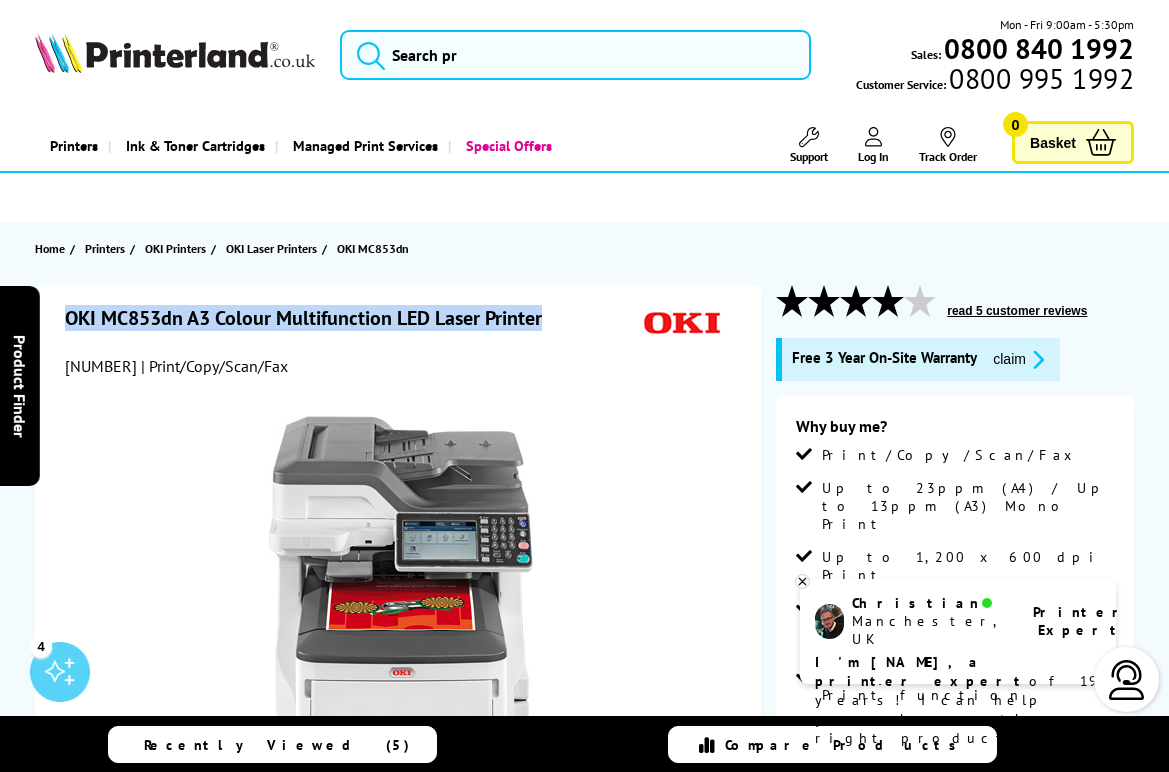 drag, startPoint x: 560, startPoint y: 314, endPoint x: 87, endPoint y: 317, distance: 473.00952 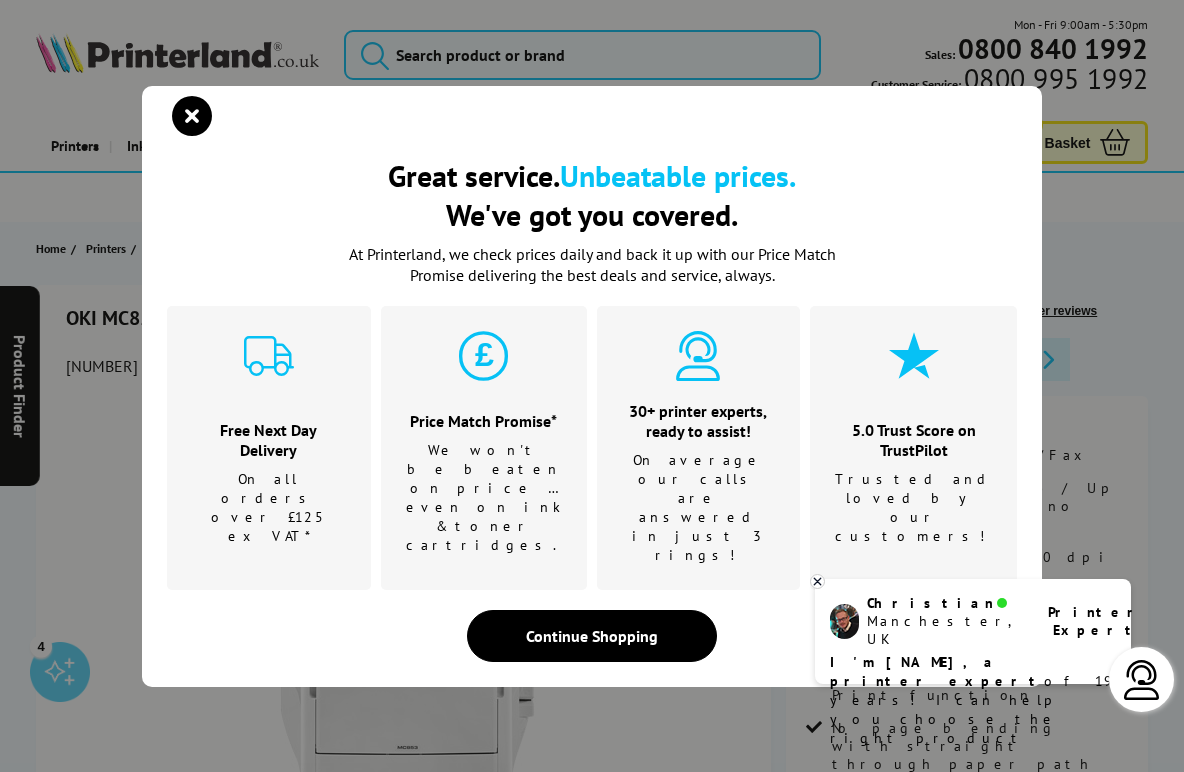 drag, startPoint x: 92, startPoint y: 318, endPoint x: 185, endPoint y: 155, distance: 187.6646 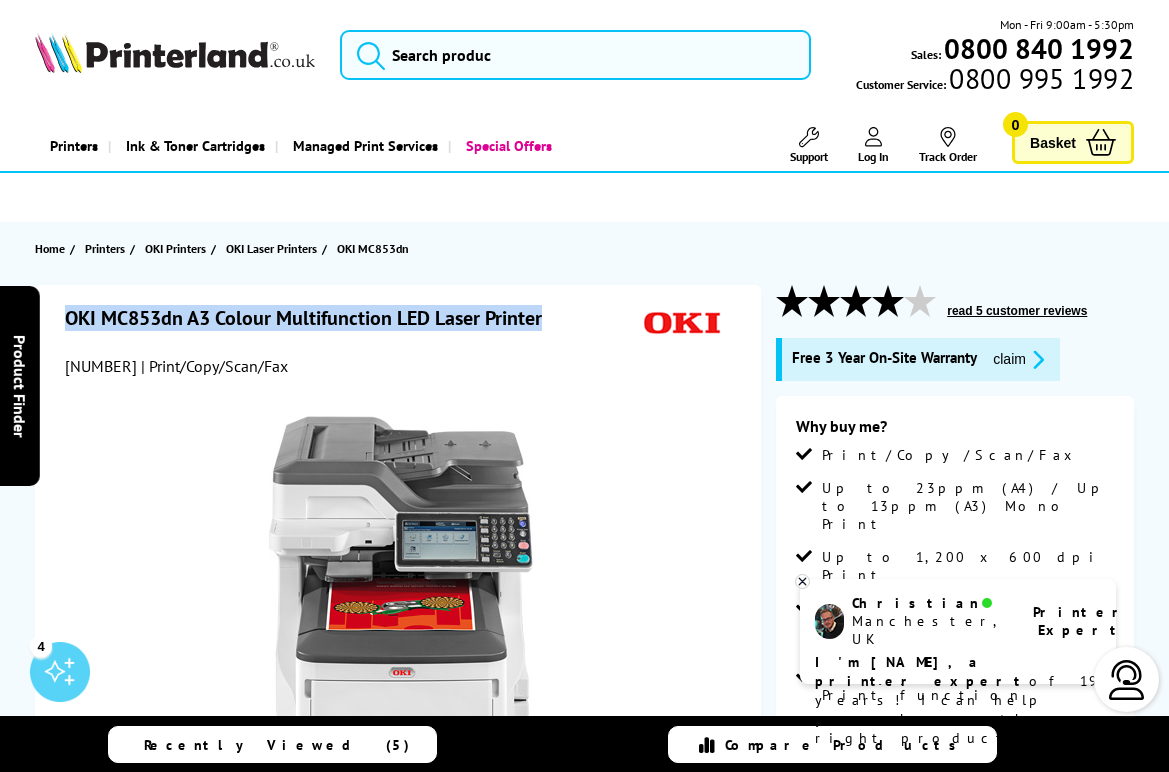 drag, startPoint x: 68, startPoint y: 312, endPoint x: 558, endPoint y: 330, distance: 490.3305 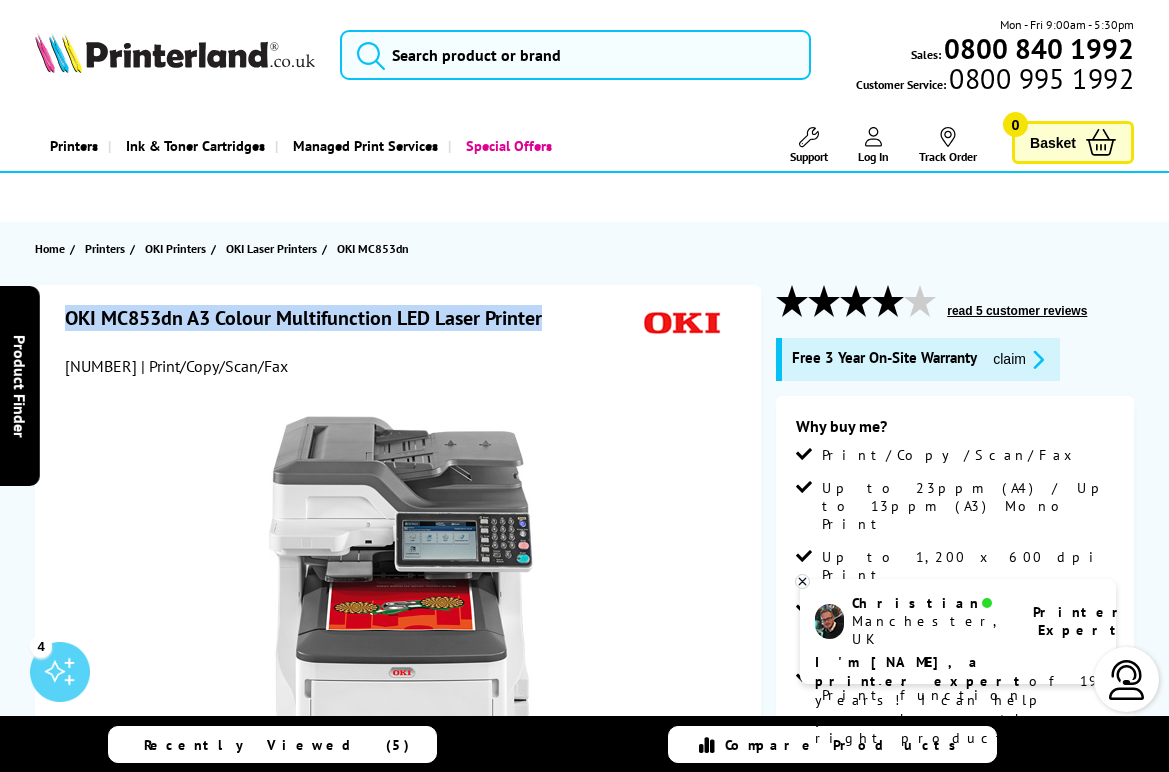copy on "OKI MC853dn A3 Colour Multifunction LED Laser Printer" 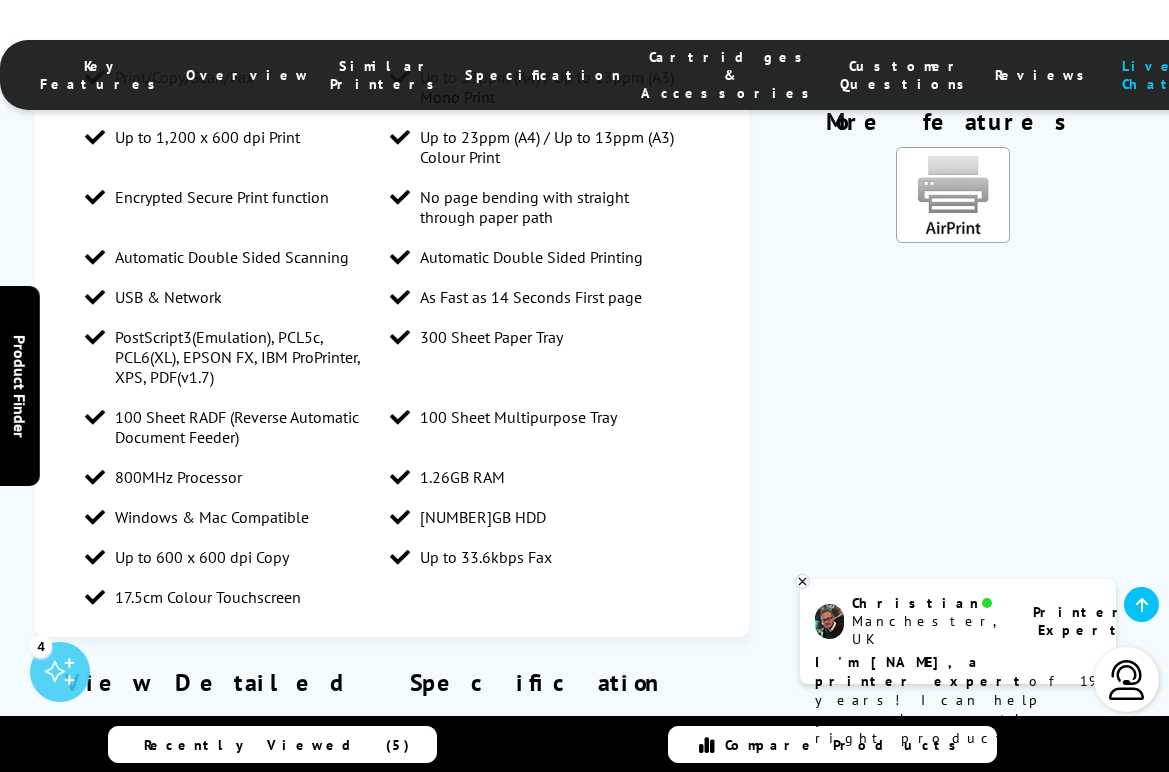 scroll, scrollTop: 2000, scrollLeft: 0, axis: vertical 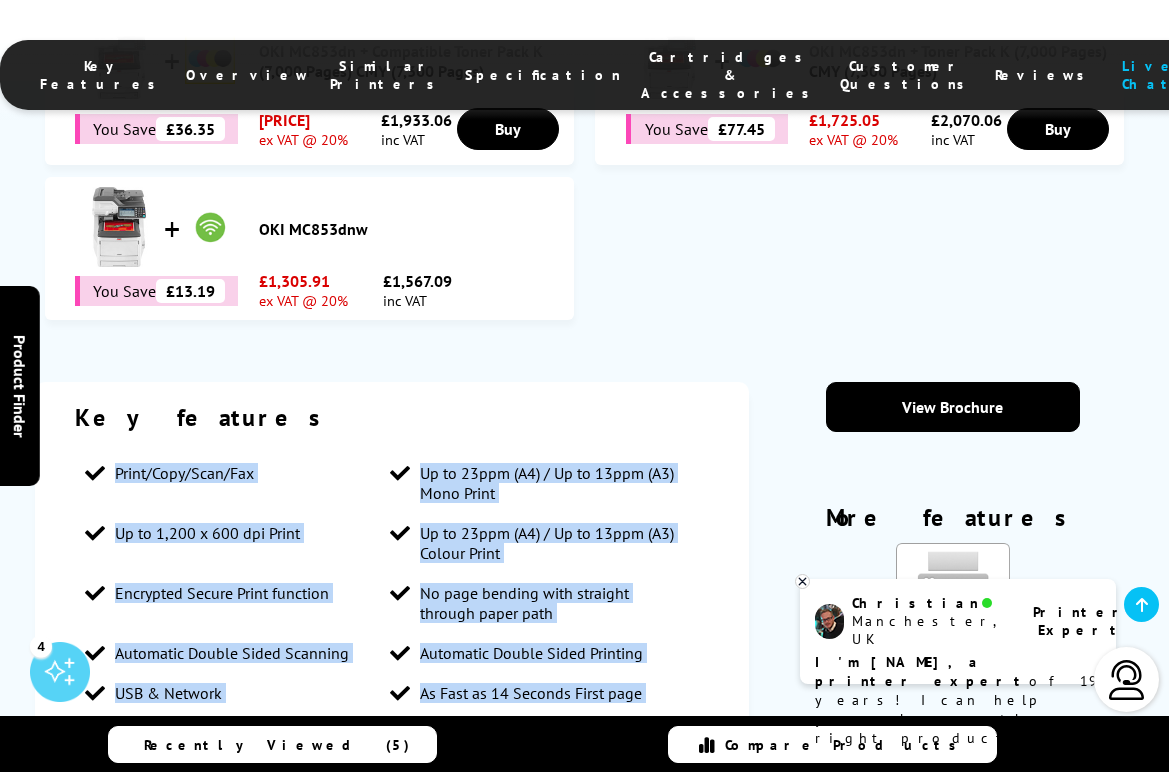 drag, startPoint x: 343, startPoint y: 595, endPoint x: 108, endPoint y: 373, distance: 323.2785 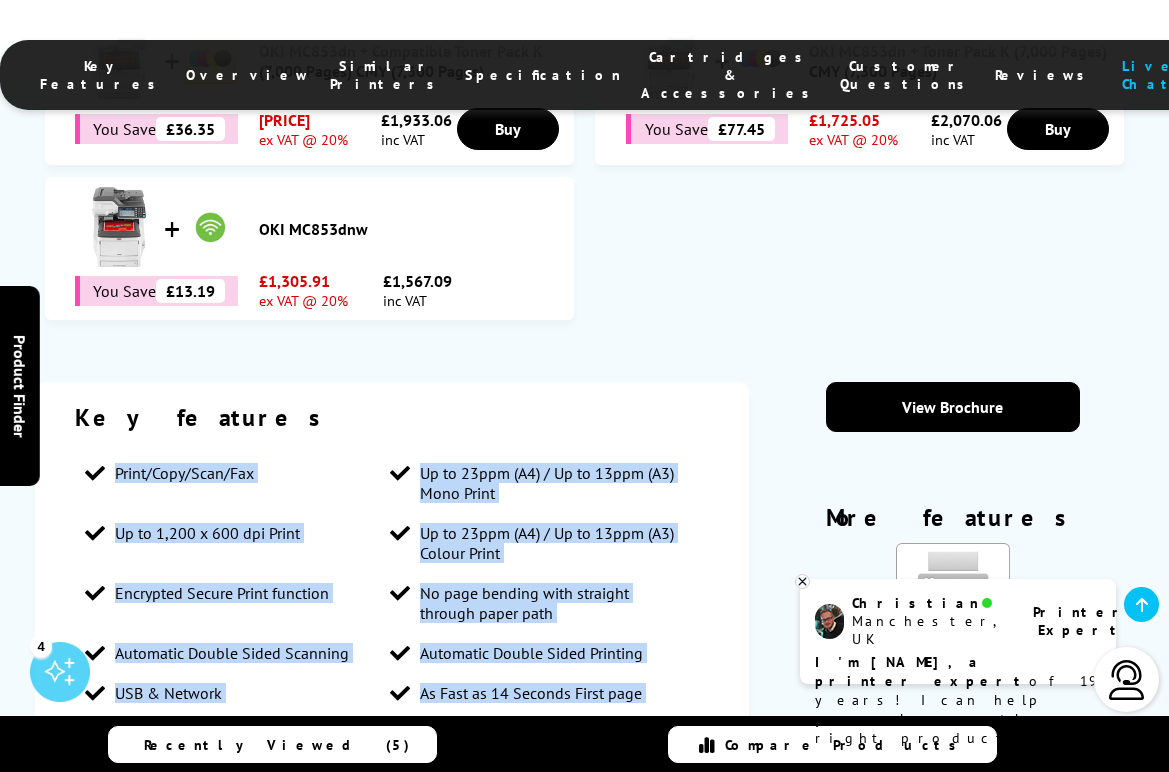 drag, startPoint x: 478, startPoint y: 510, endPoint x: 497, endPoint y: 491, distance: 26.870058 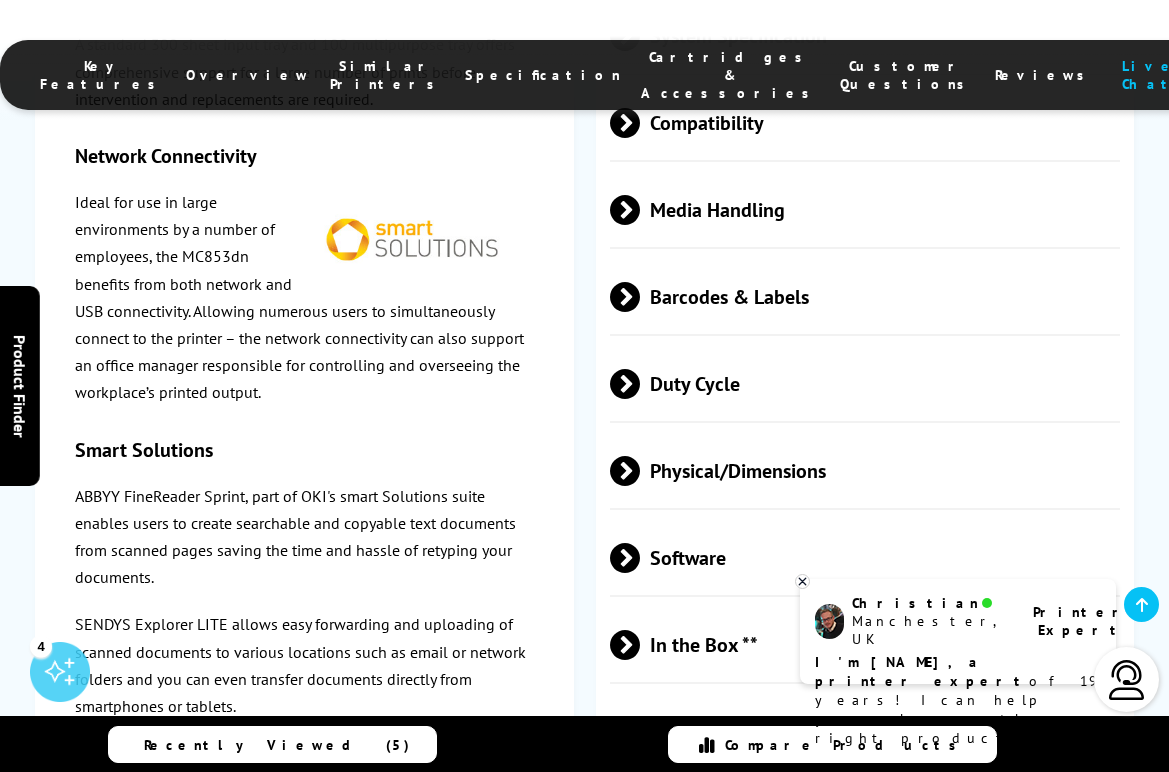 scroll, scrollTop: 4600, scrollLeft: 0, axis: vertical 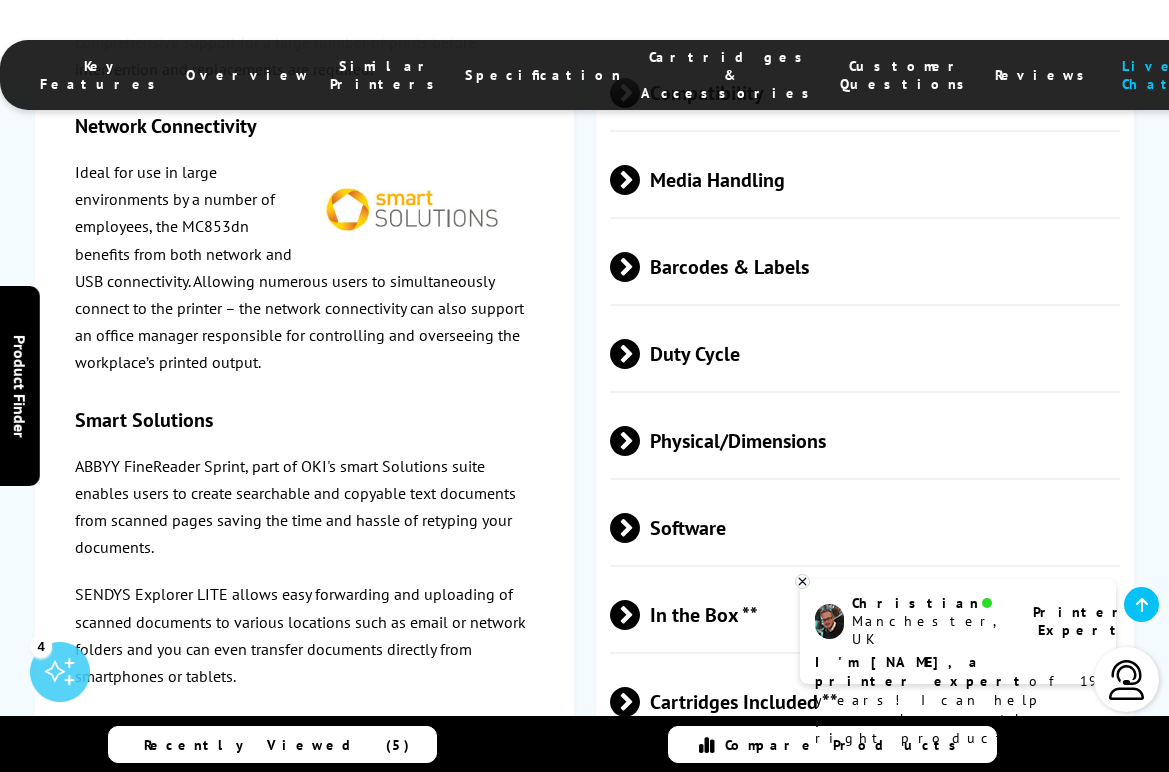 click on "Duty Cycle" at bounding box center [865, 353] 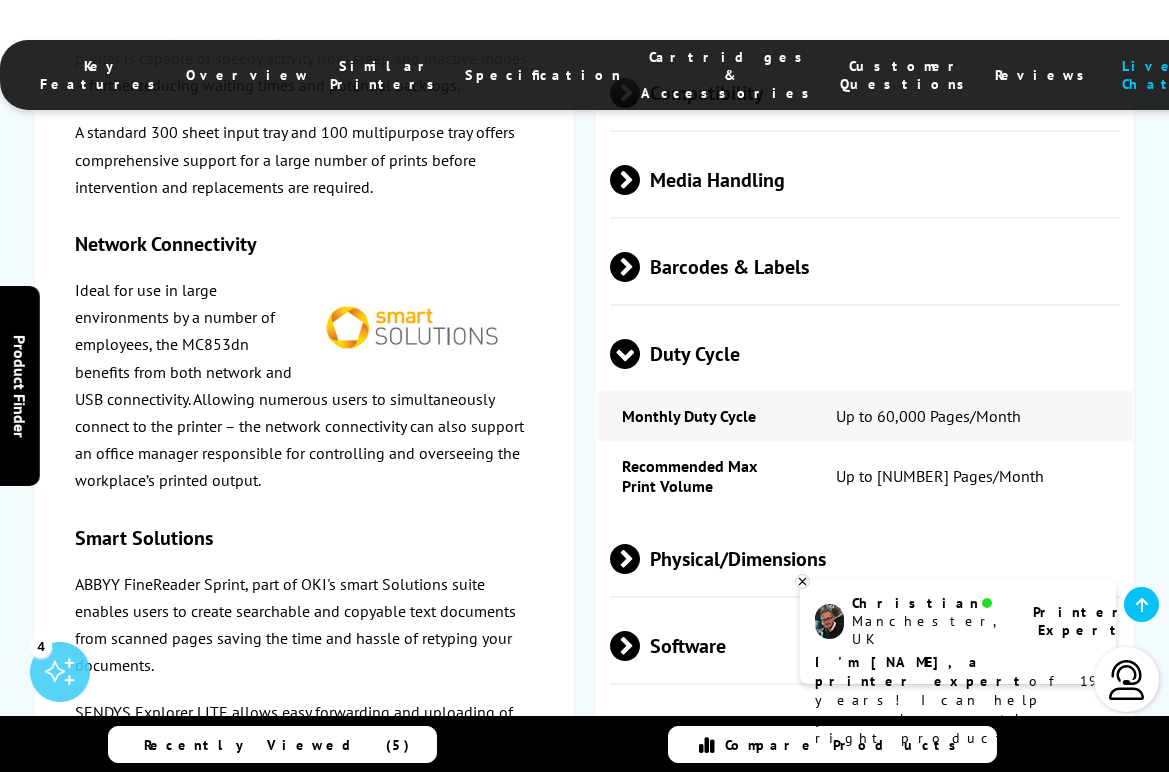 click on "Duty Cycle" at bounding box center (865, 353) 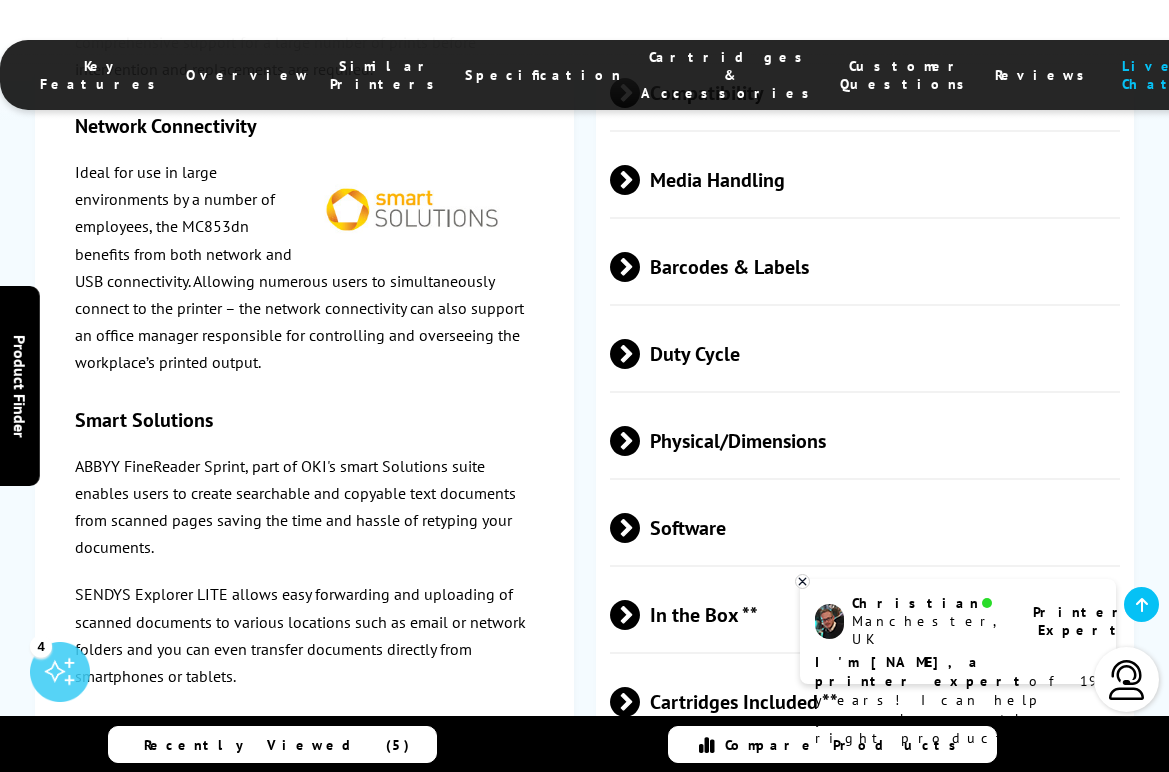 click on "Physical/Dimensions" at bounding box center [865, 440] 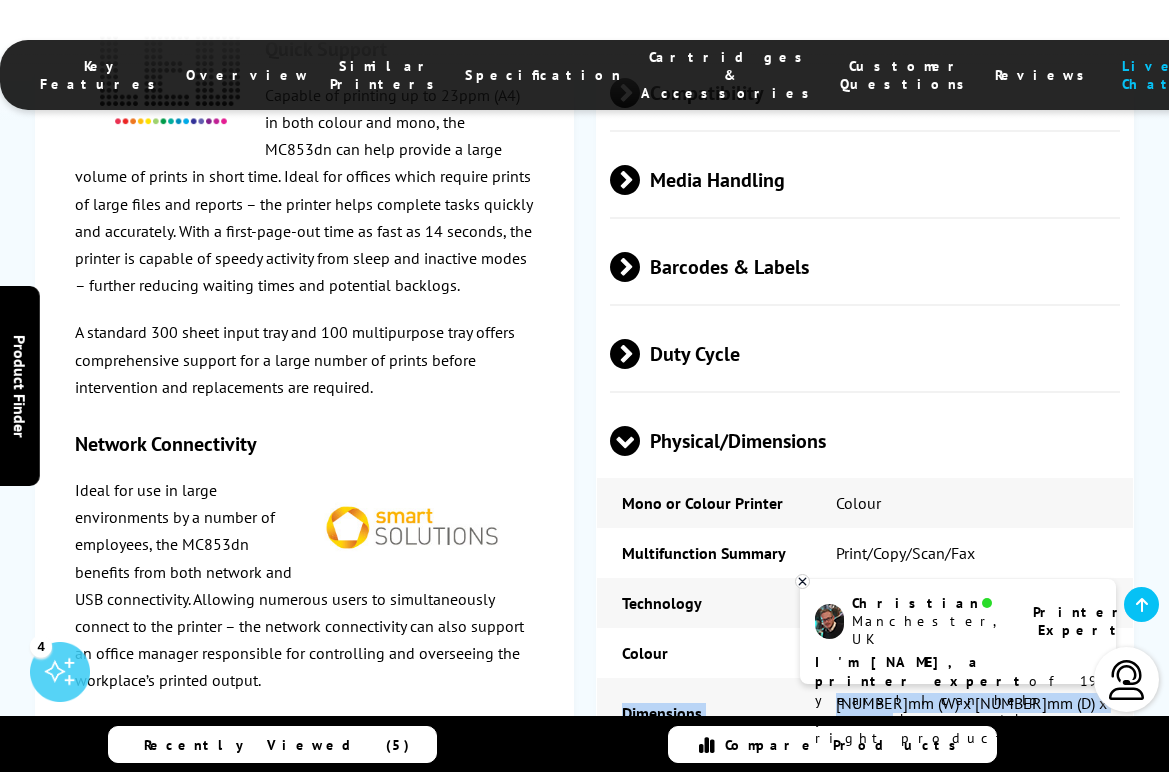 drag, startPoint x: 766, startPoint y: 490, endPoint x: 615, endPoint y: 485, distance: 151.08276 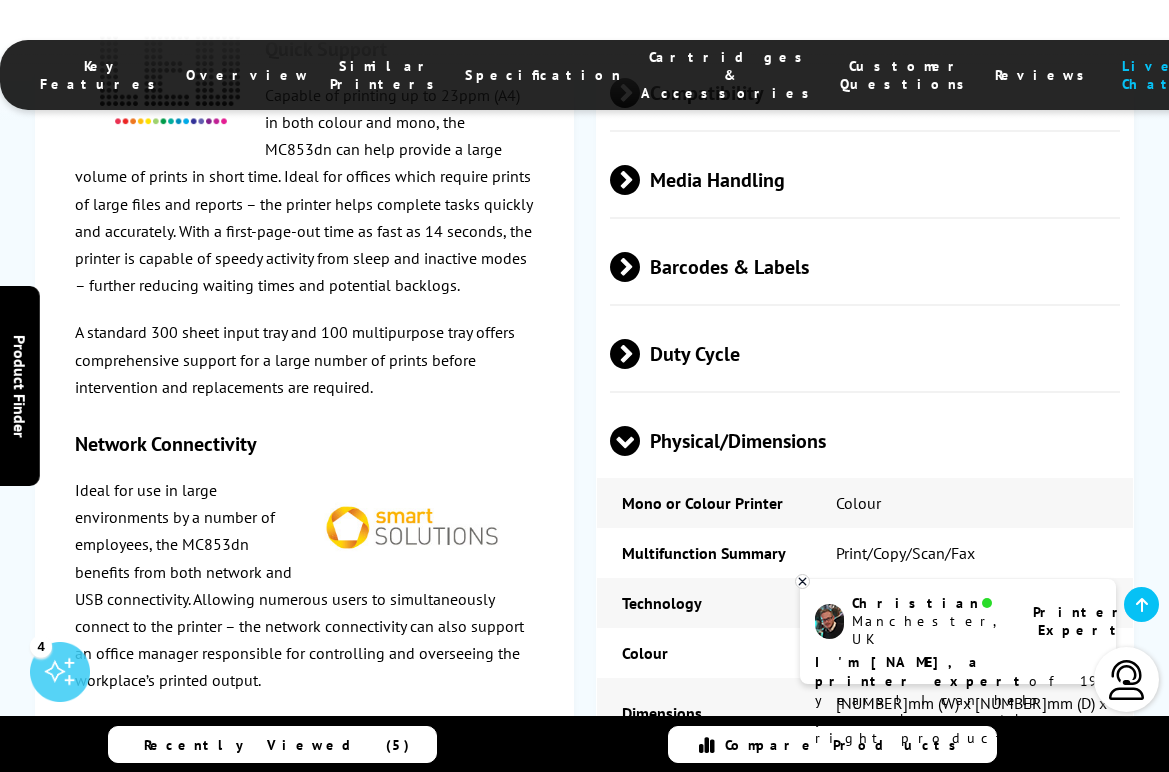 click on "White" at bounding box center (972, 653) 